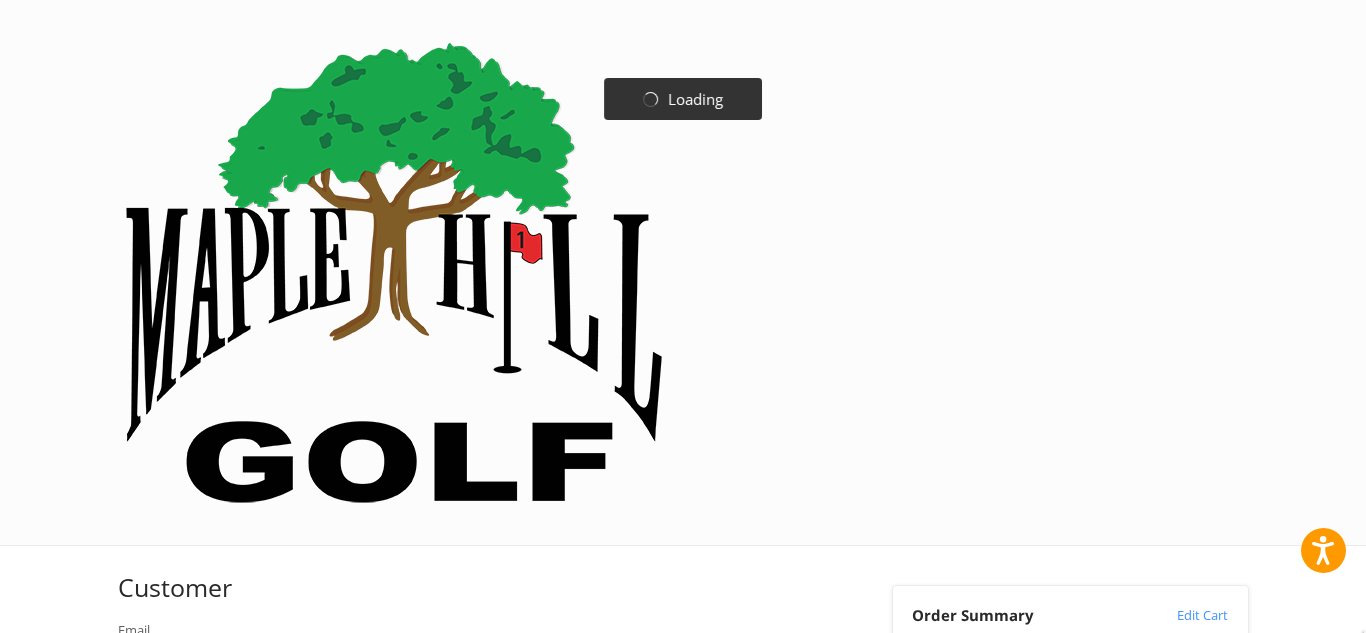 scroll, scrollTop: 0, scrollLeft: 0, axis: both 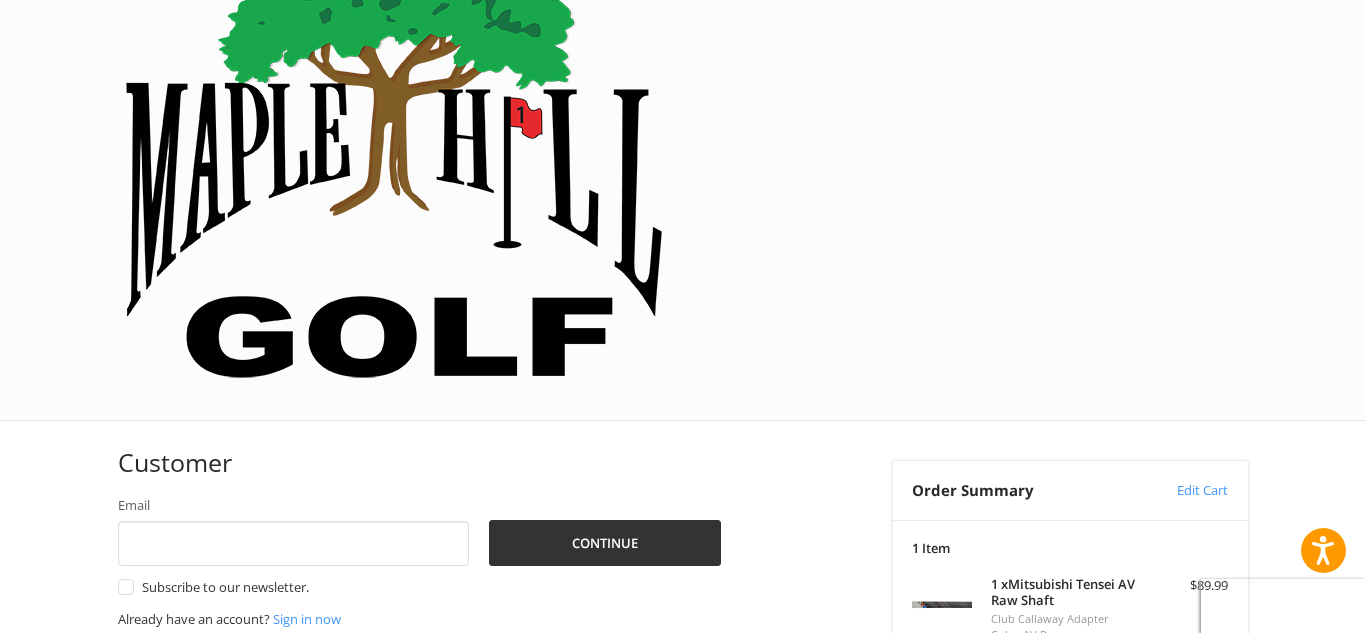 click on "Coupon Code" at bounding box center (953, 846) 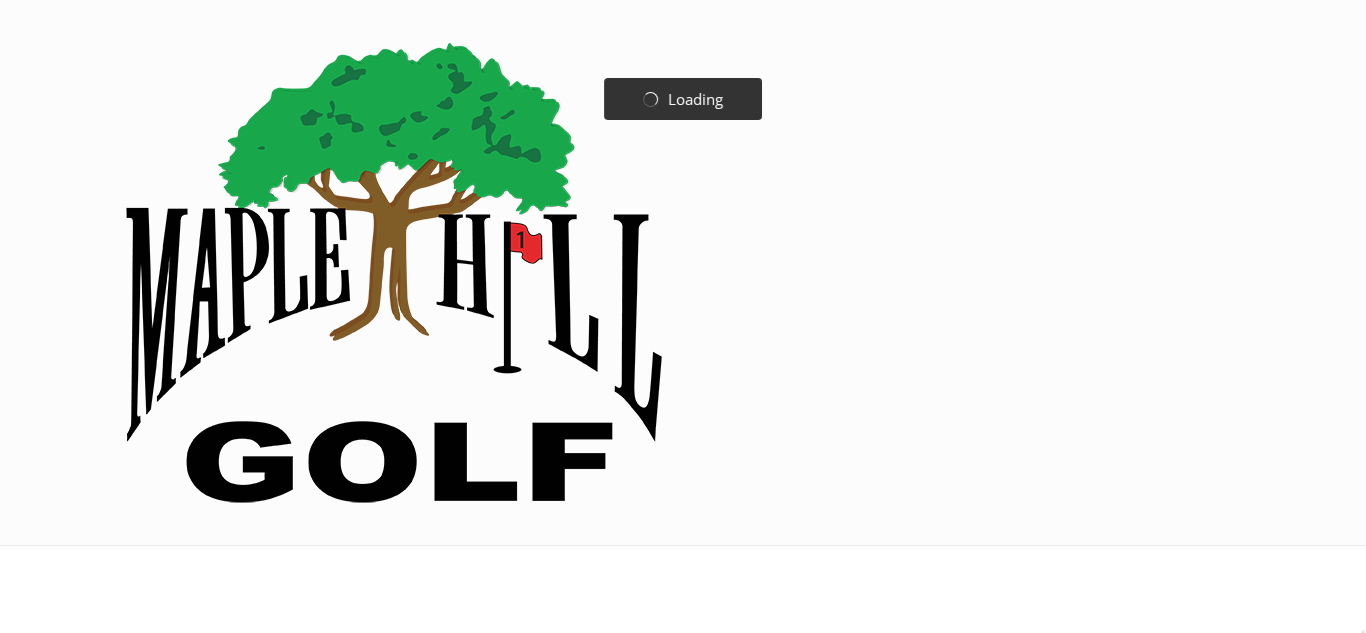 scroll, scrollTop: 0, scrollLeft: 0, axis: both 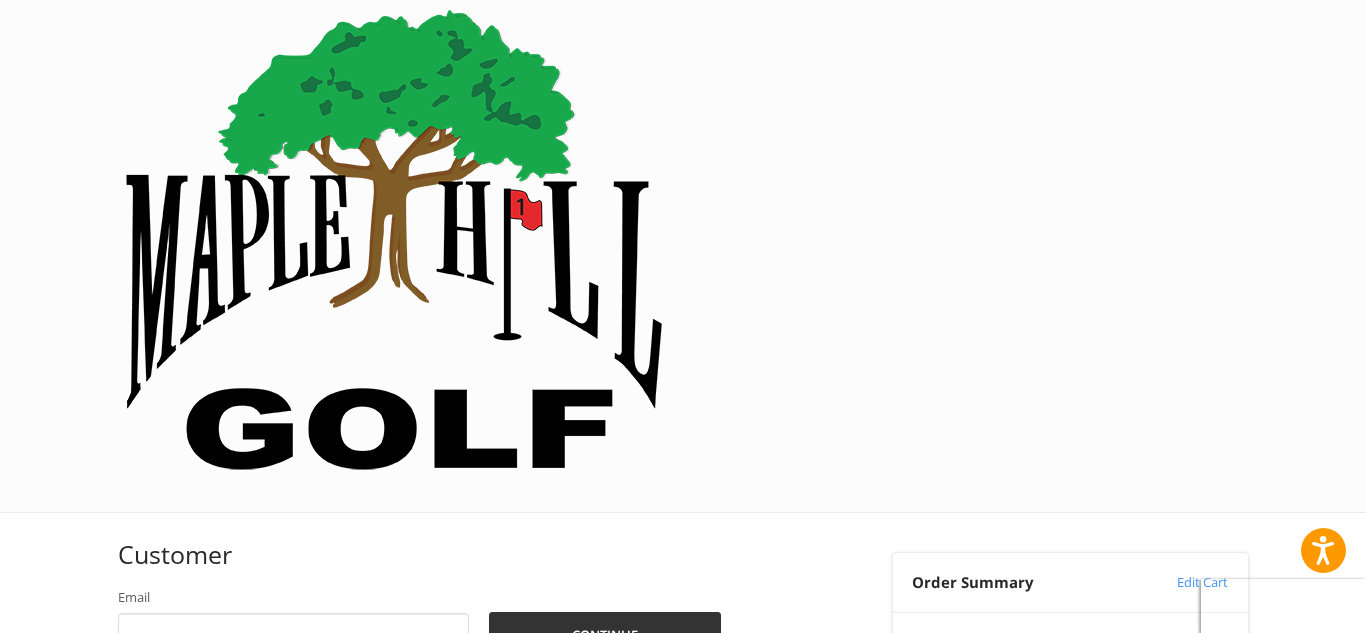 click on "1 x Mitsubishi Tensei AV Raw Shaft Club Callaway Adapter Color AV Raw Flex X Stiff Length | Shaft | Dexterity 44.25" | AV Raw Blue 60 | Right-Handed $[PRICE]" at bounding box center (1070, 735) 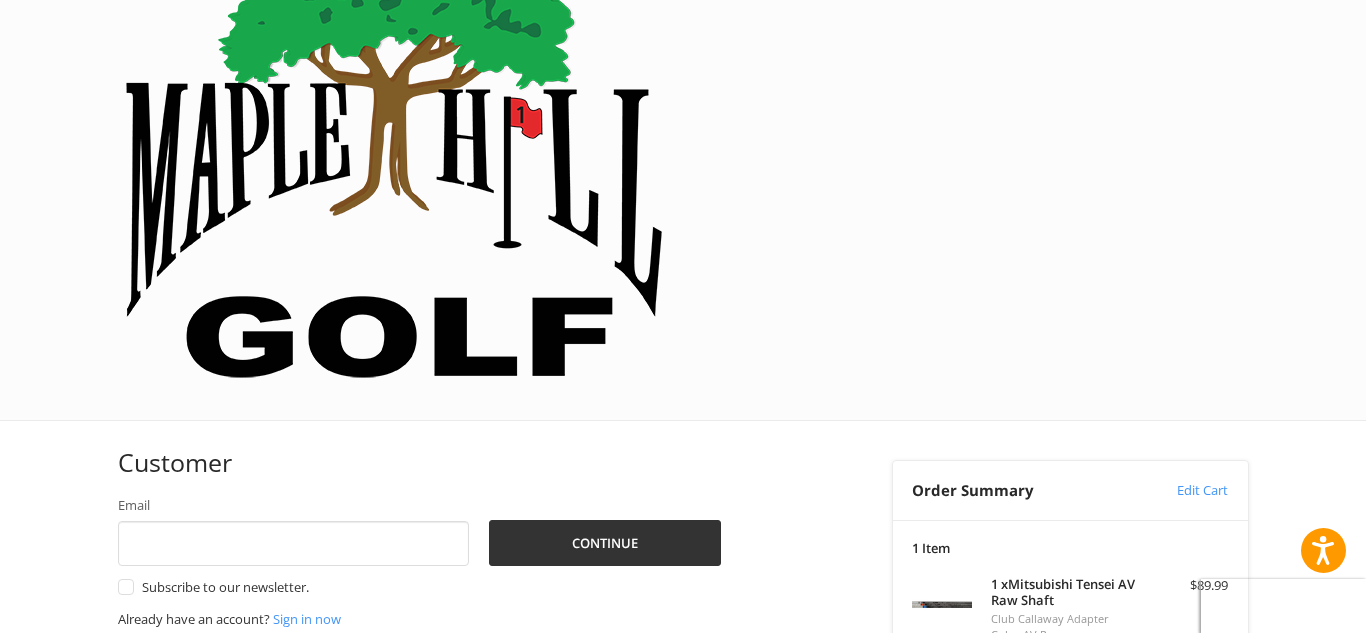 click on "Coupon Code" at bounding box center [953, 846] 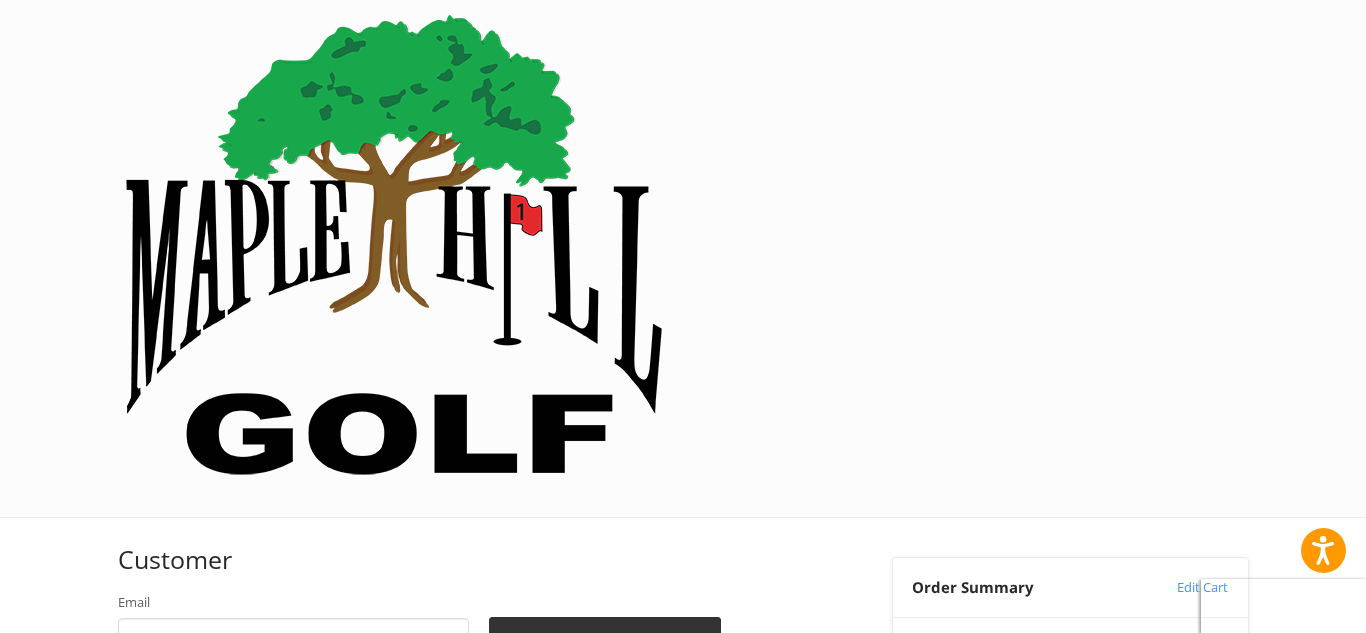 scroll, scrollTop: 27, scrollLeft: 0, axis: vertical 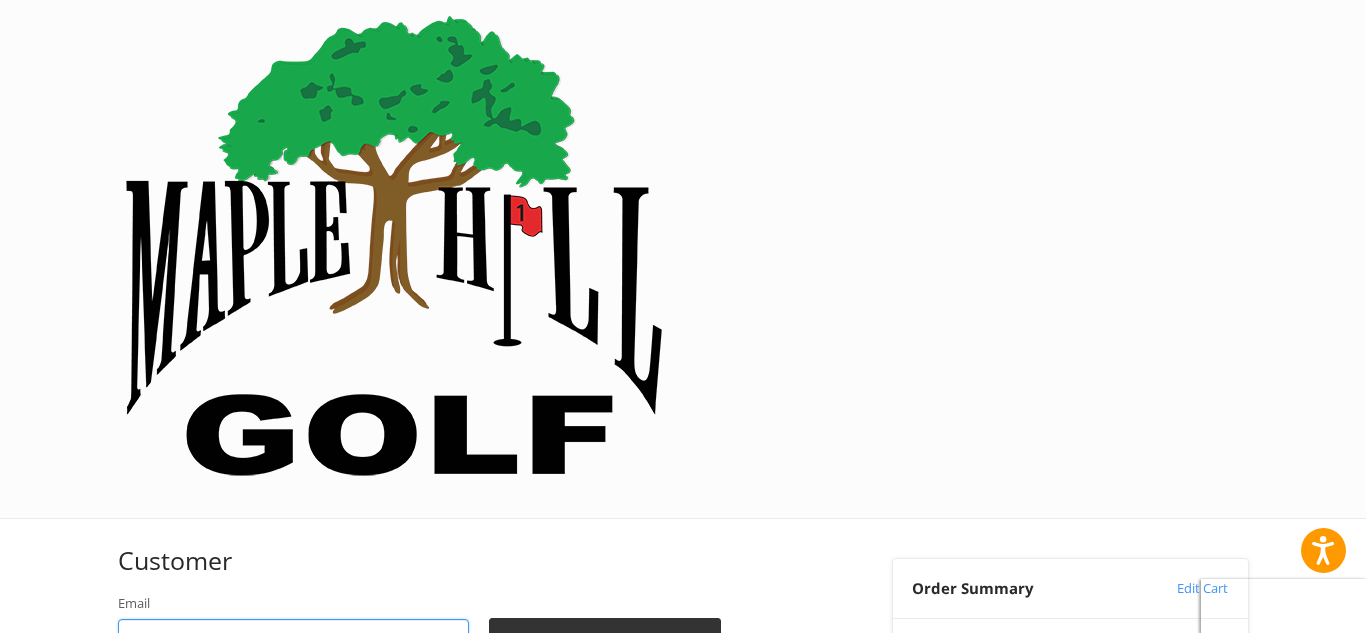 click on "Email" at bounding box center [294, 641] 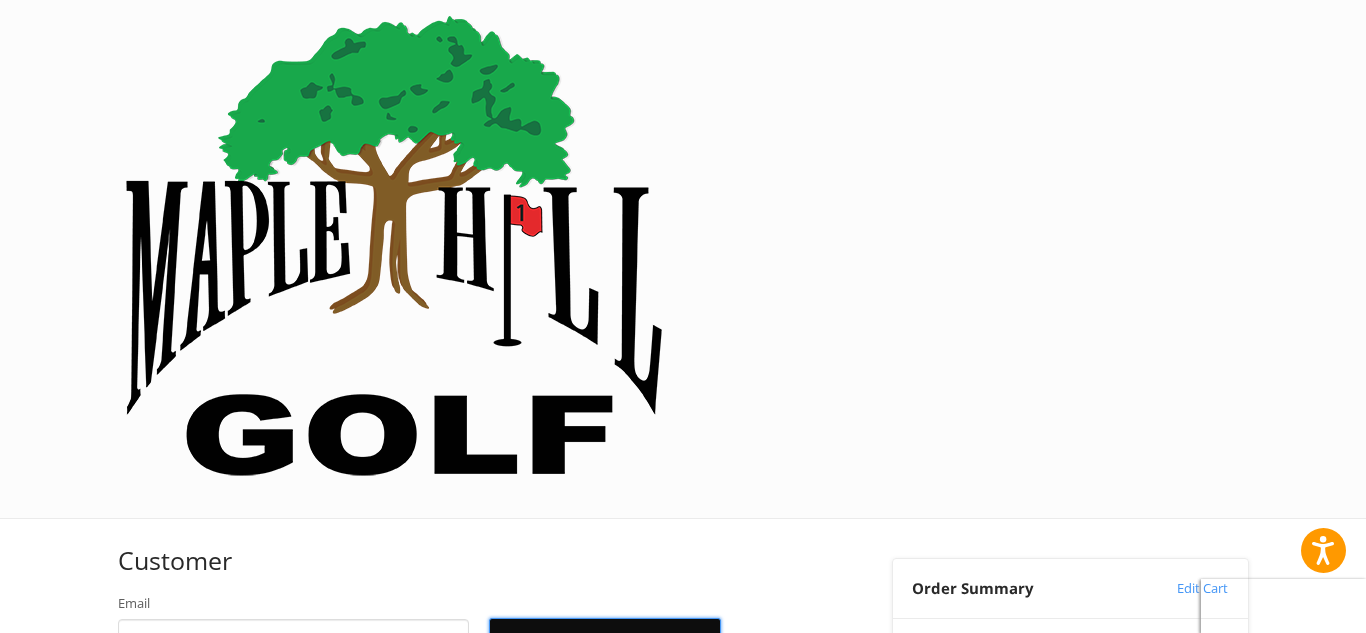 click on "Continue" at bounding box center [605, 641] 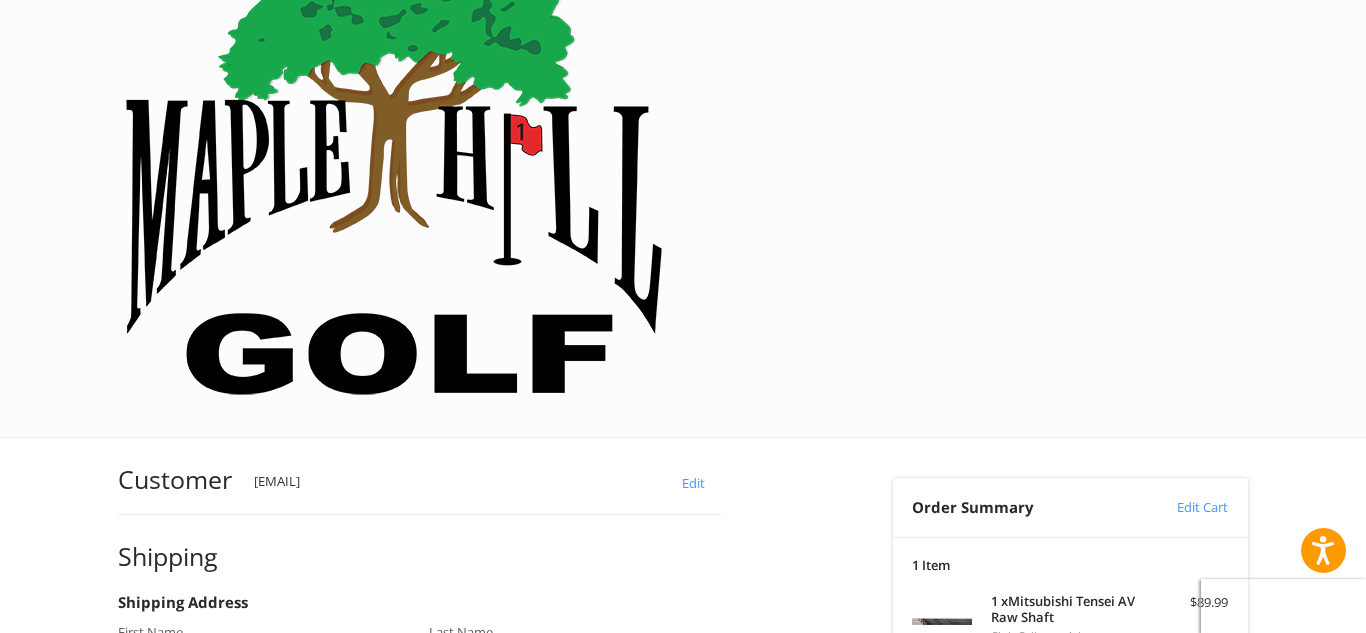 scroll, scrollTop: 110, scrollLeft: 0, axis: vertical 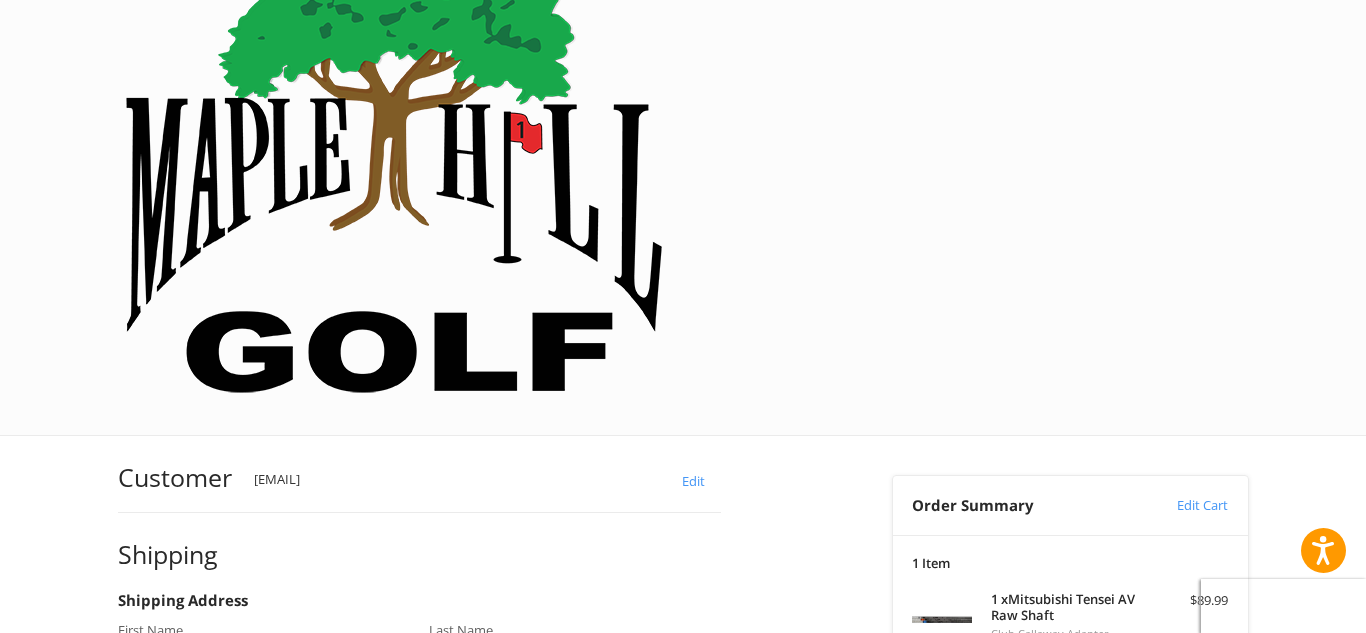 type on "********" 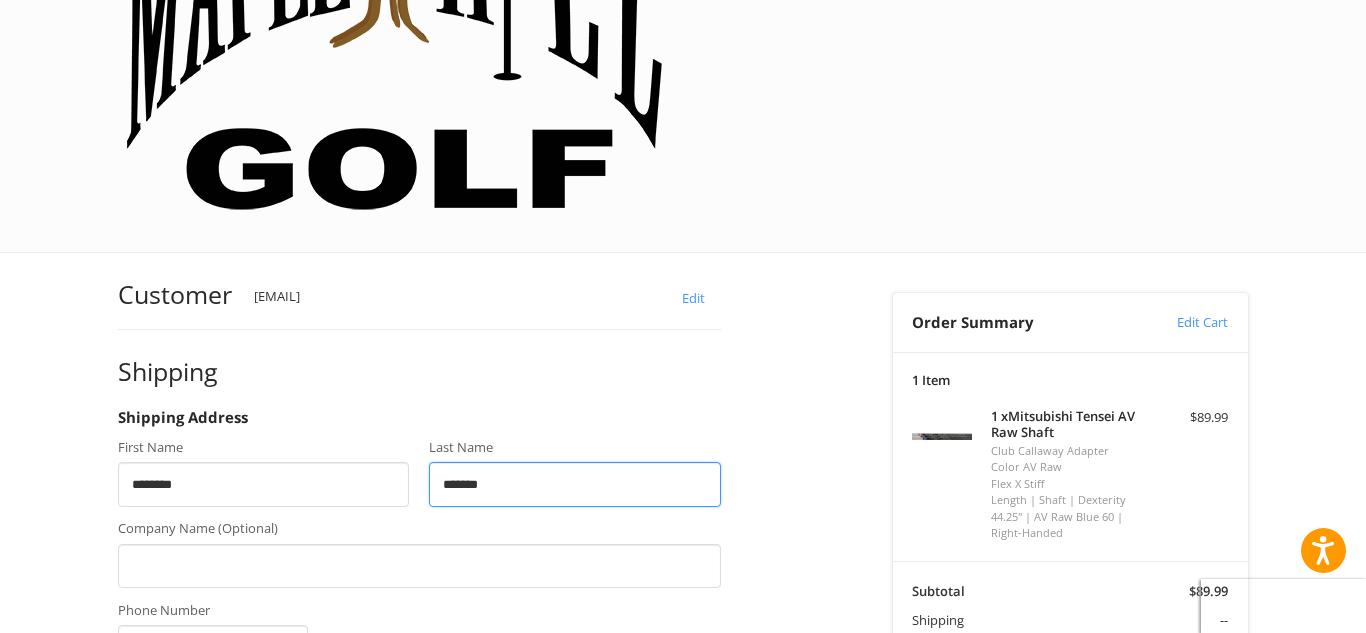 scroll, scrollTop: 294, scrollLeft: 0, axis: vertical 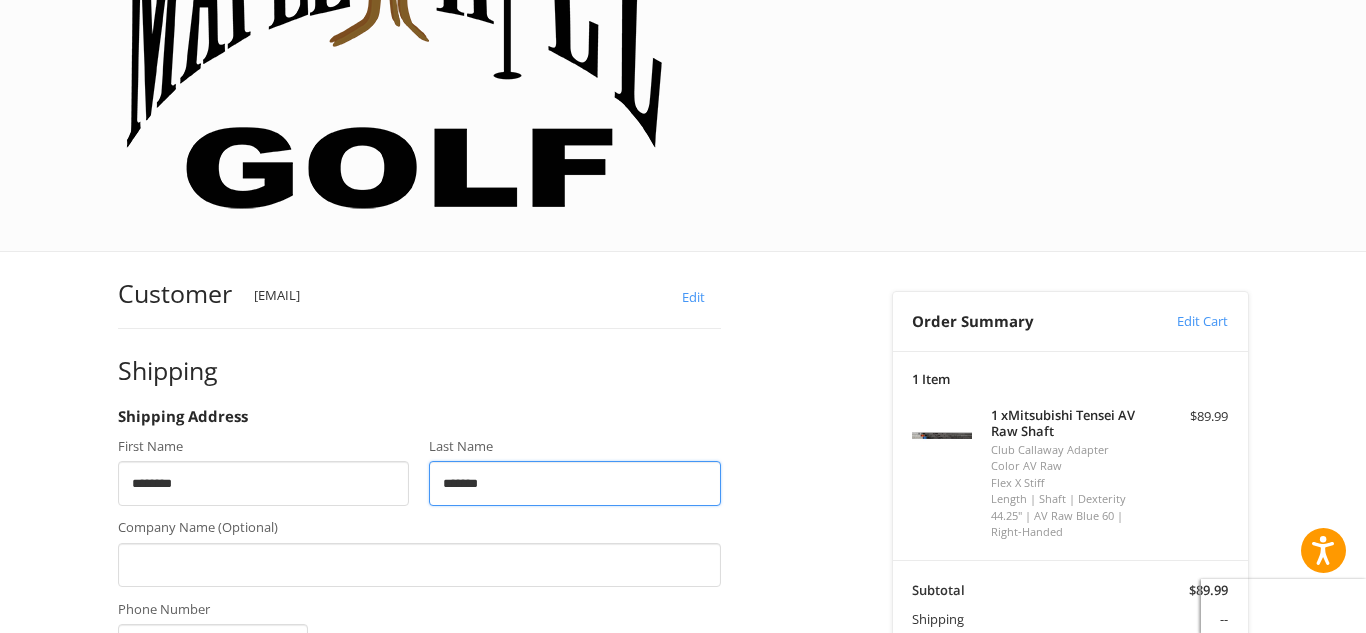 type on "*******" 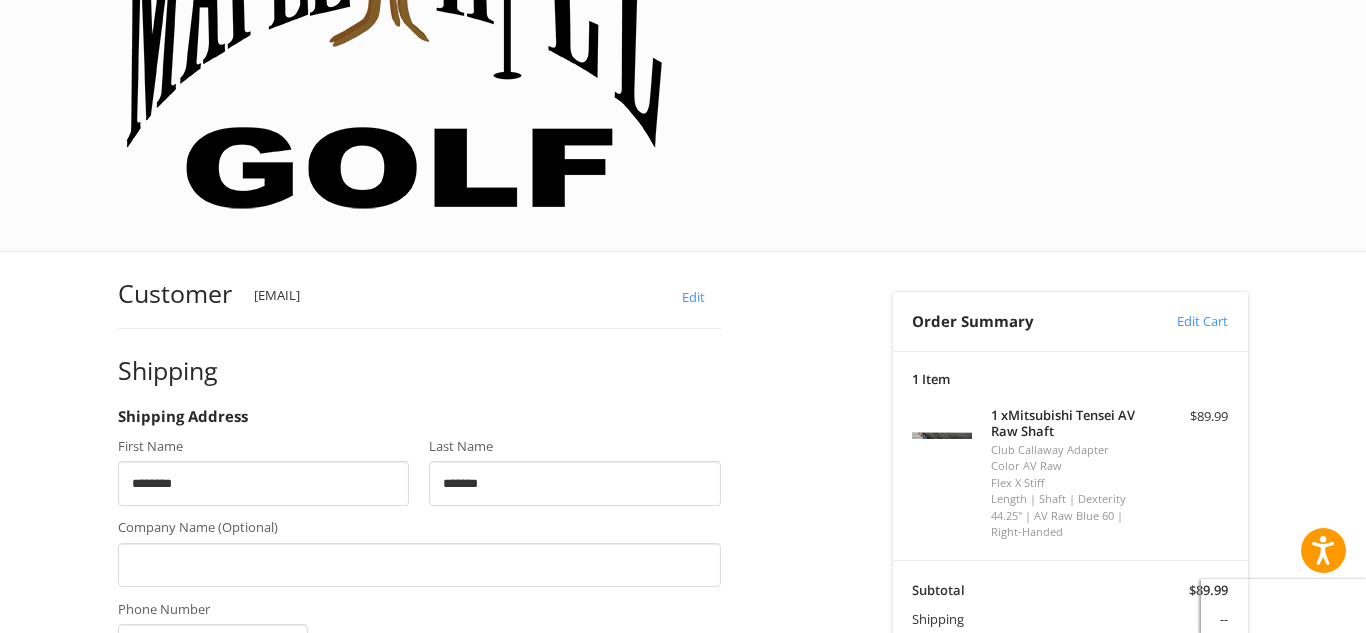 click on "Address" at bounding box center (419, 727) 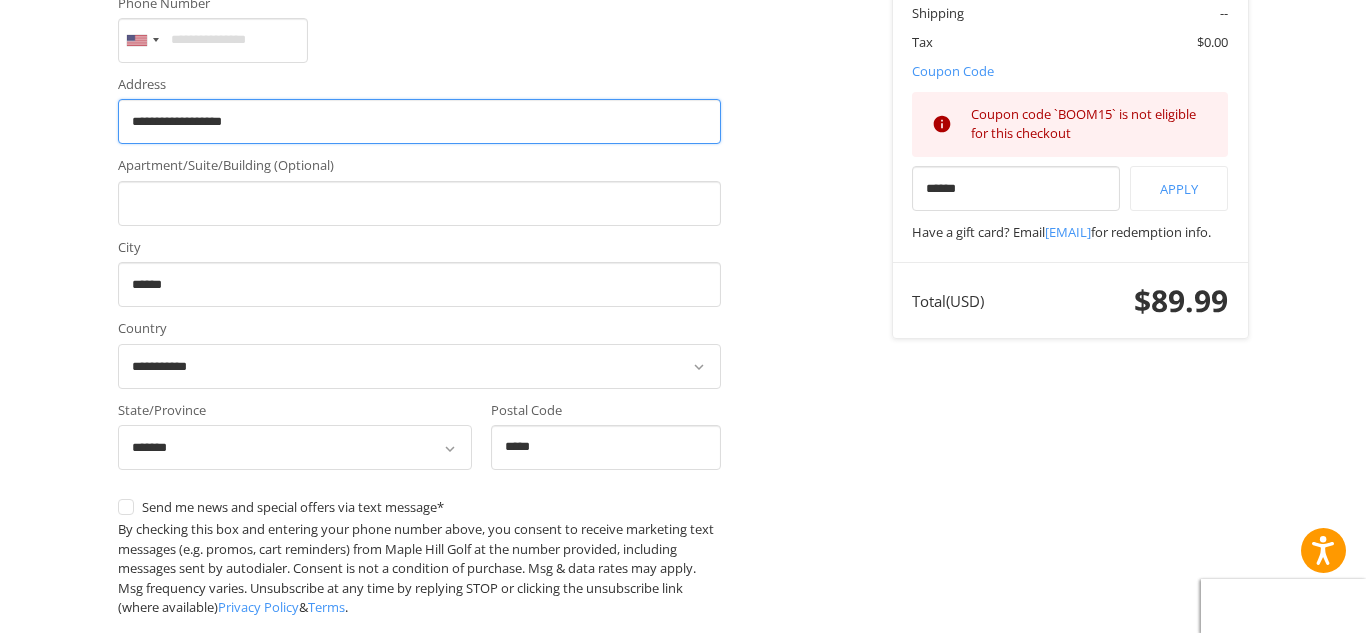 scroll, scrollTop: 968, scrollLeft: 0, axis: vertical 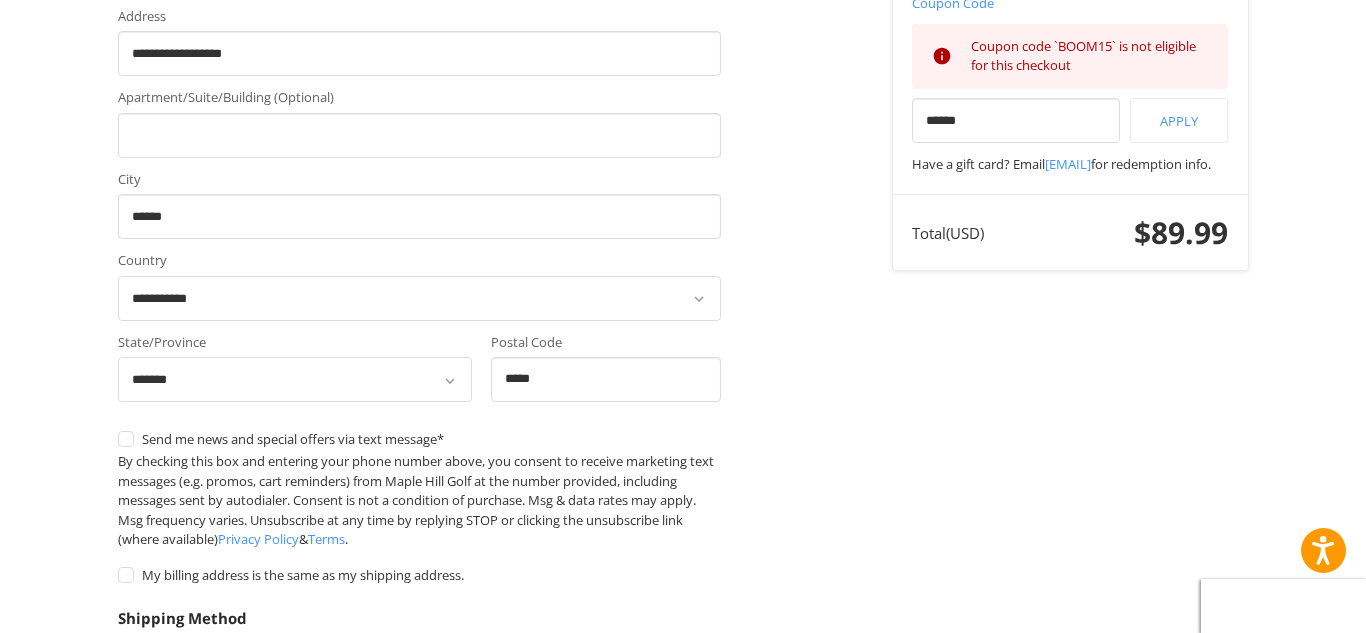 click on "Please enter a shipping address in order to see shipping quotes" at bounding box center (419, 700) 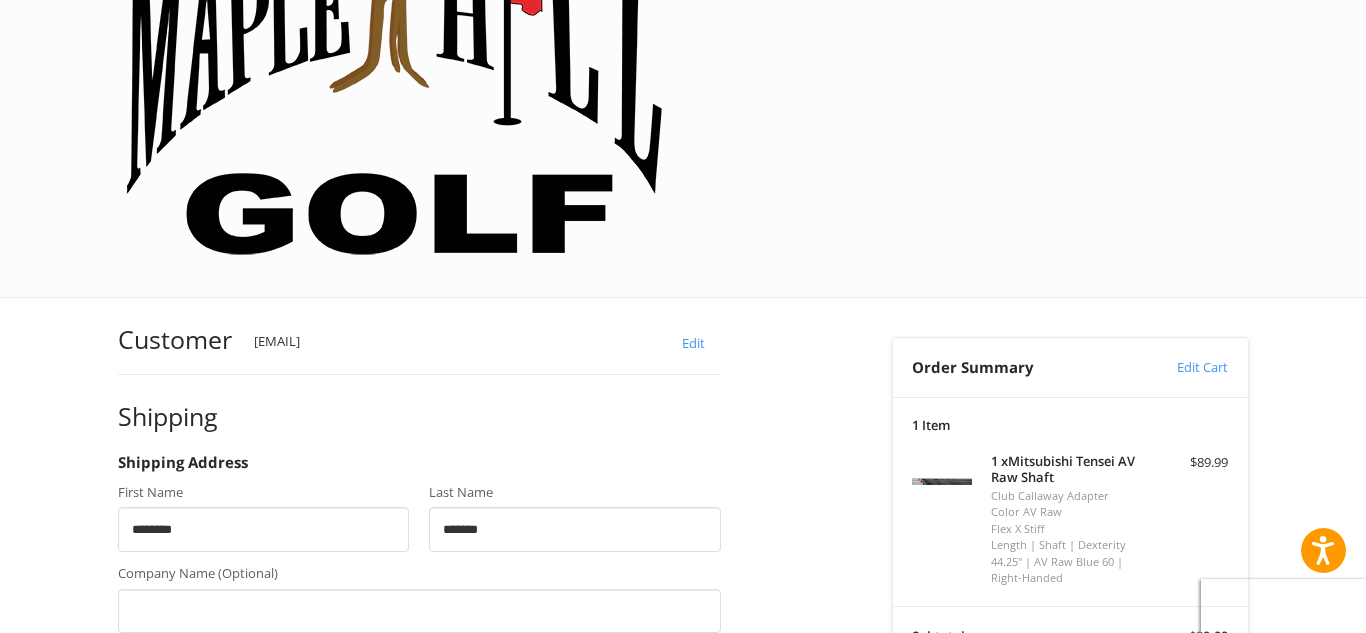scroll, scrollTop: 234, scrollLeft: 0, axis: vertical 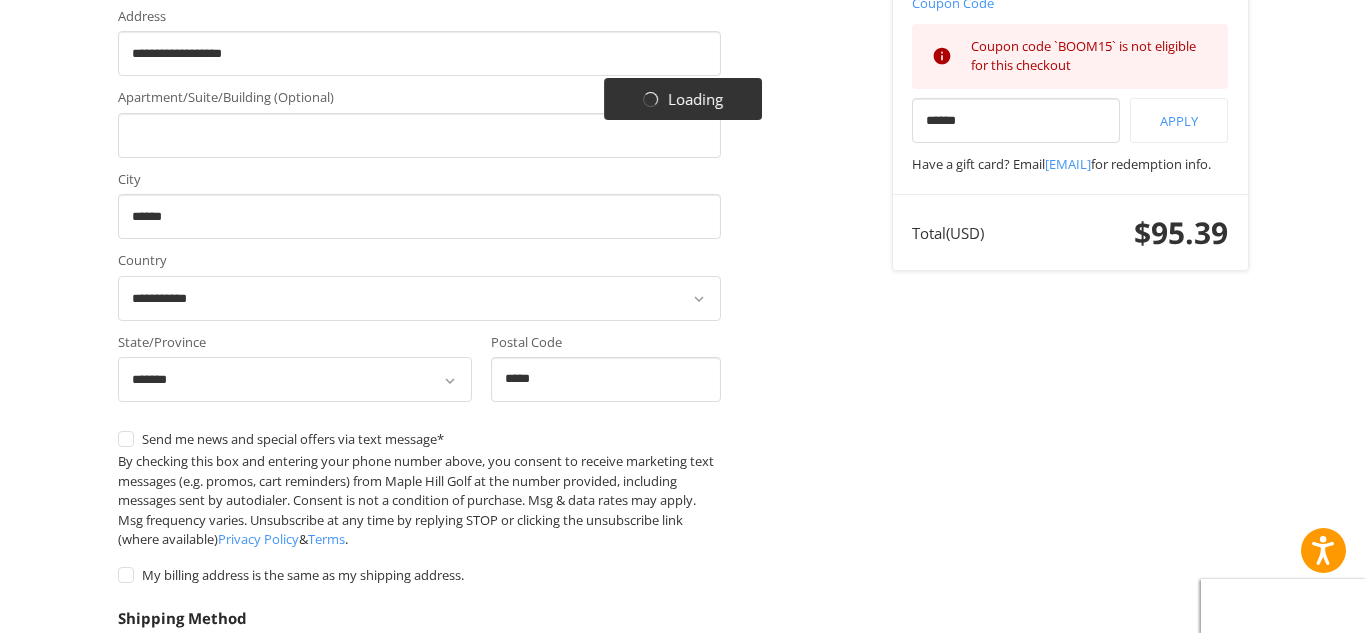 type on "**********" 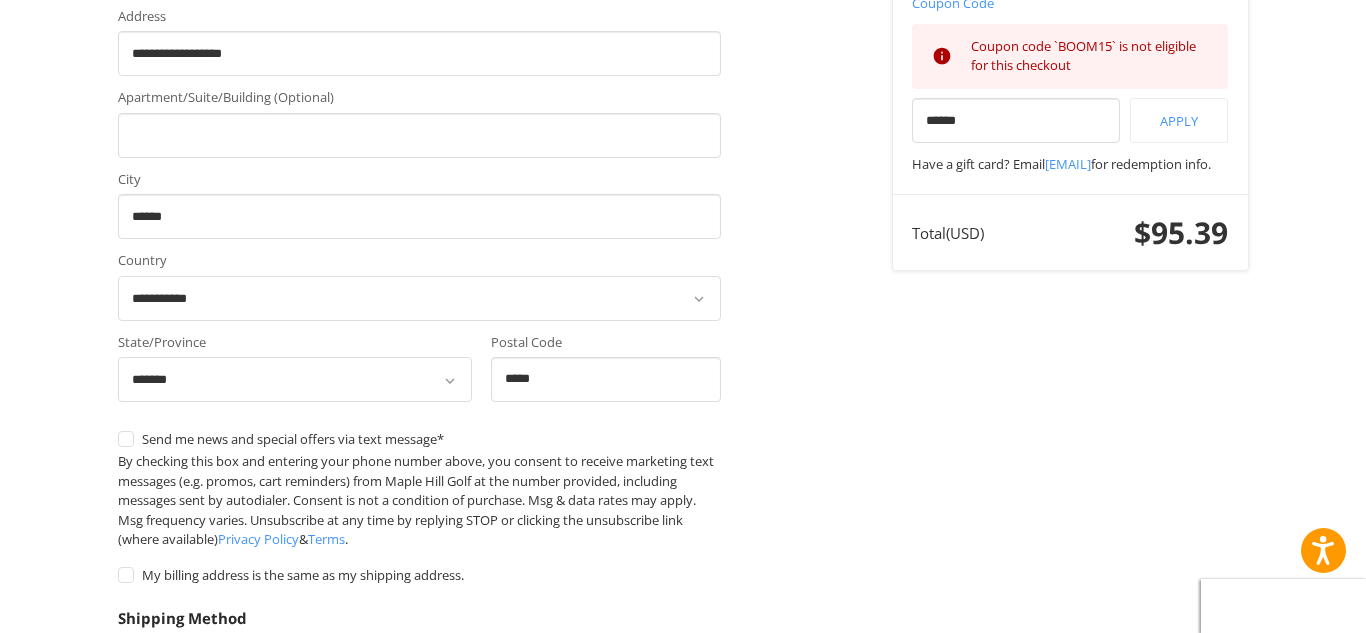 click on "UPS® (UPS® Ground) $16.00" at bounding box center [419, 792] 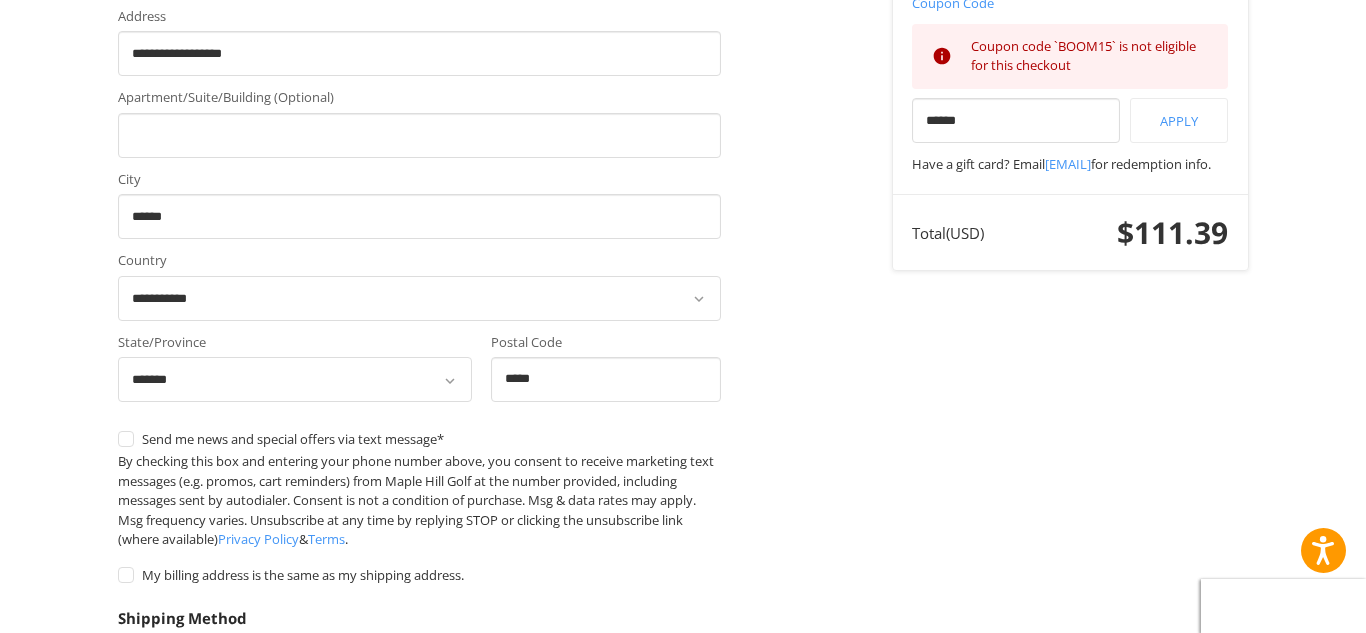 scroll, scrollTop: 1030, scrollLeft: 0, axis: vertical 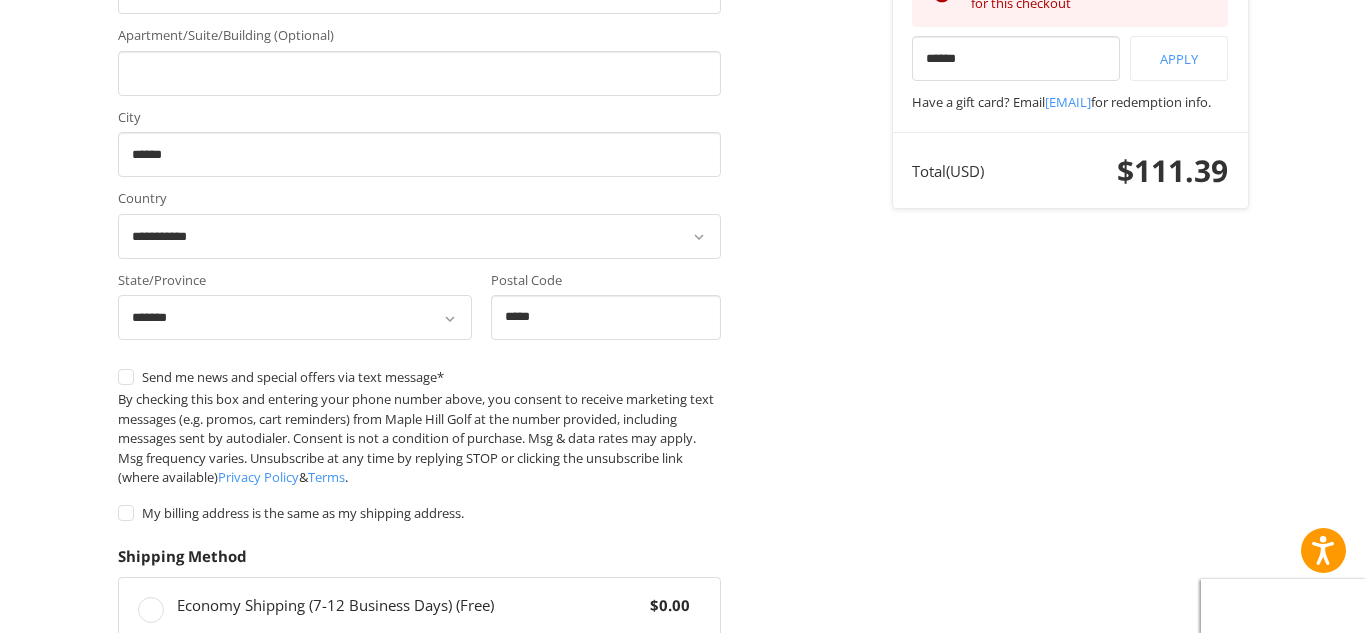 click on "Continue" at bounding box center (181, 809) 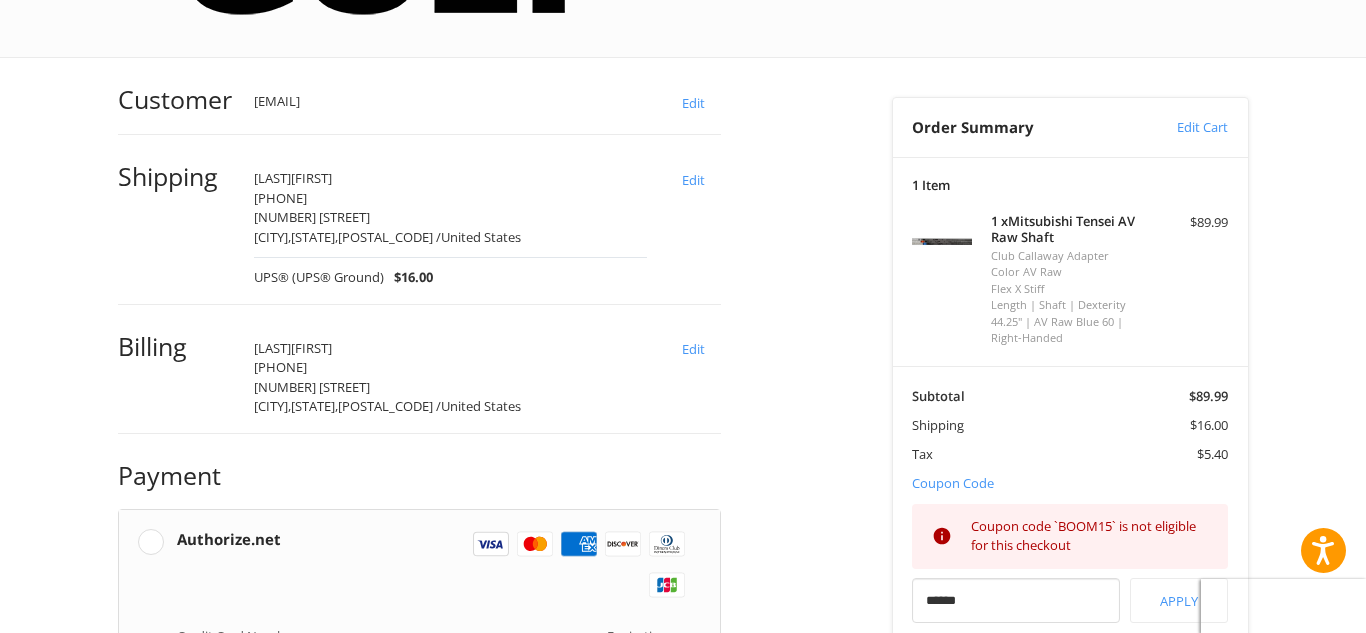scroll, scrollTop: 544, scrollLeft: 0, axis: vertical 